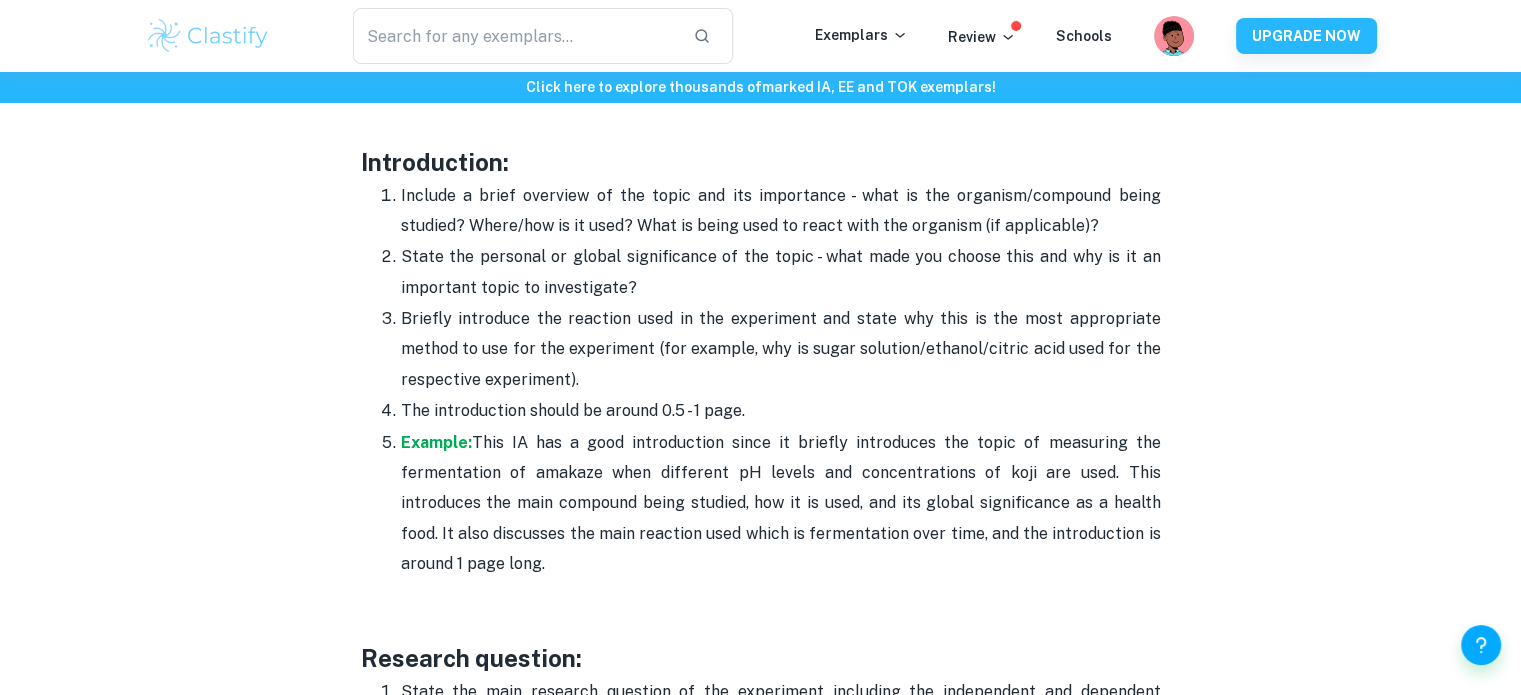 scroll, scrollTop: 1284, scrollLeft: 0, axis: vertical 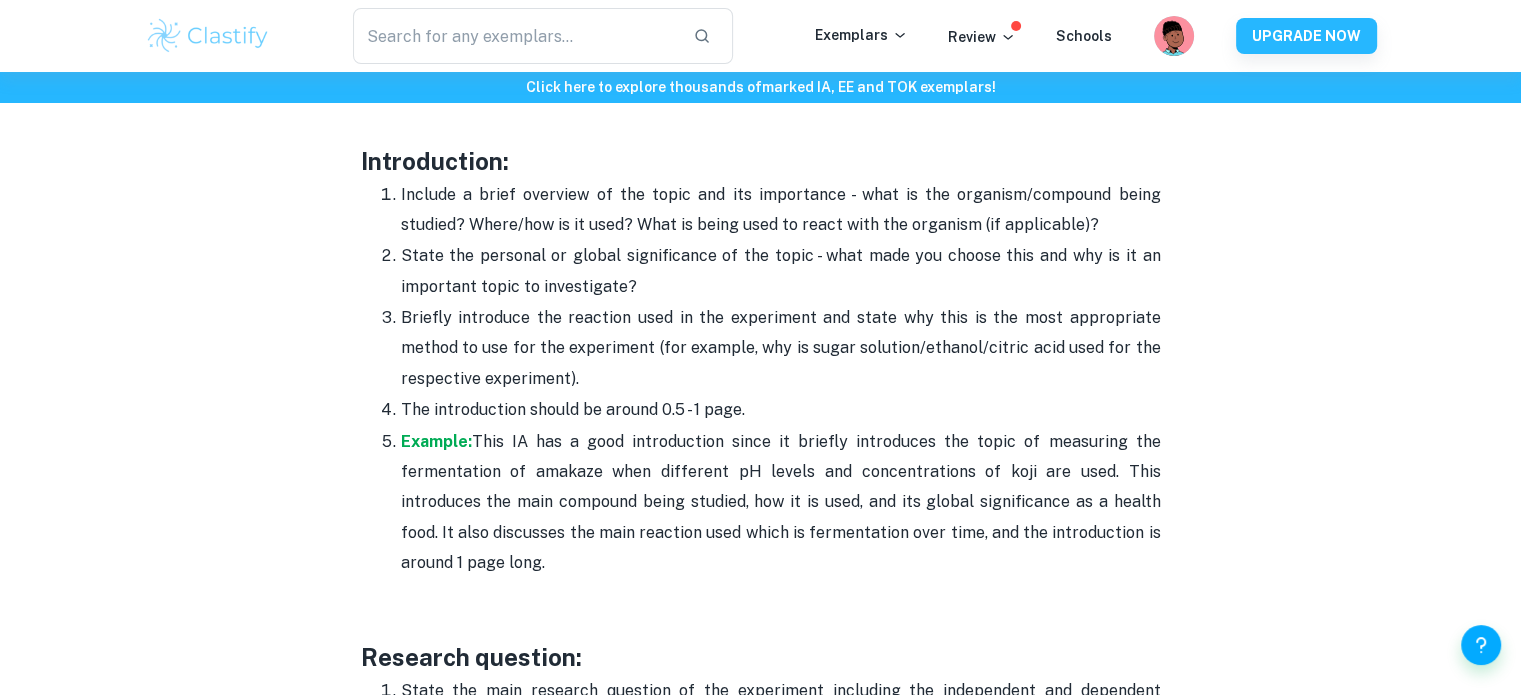 drag, startPoint x: 402, startPoint y: 195, endPoint x: 527, endPoint y: 547, distance: 373.5358 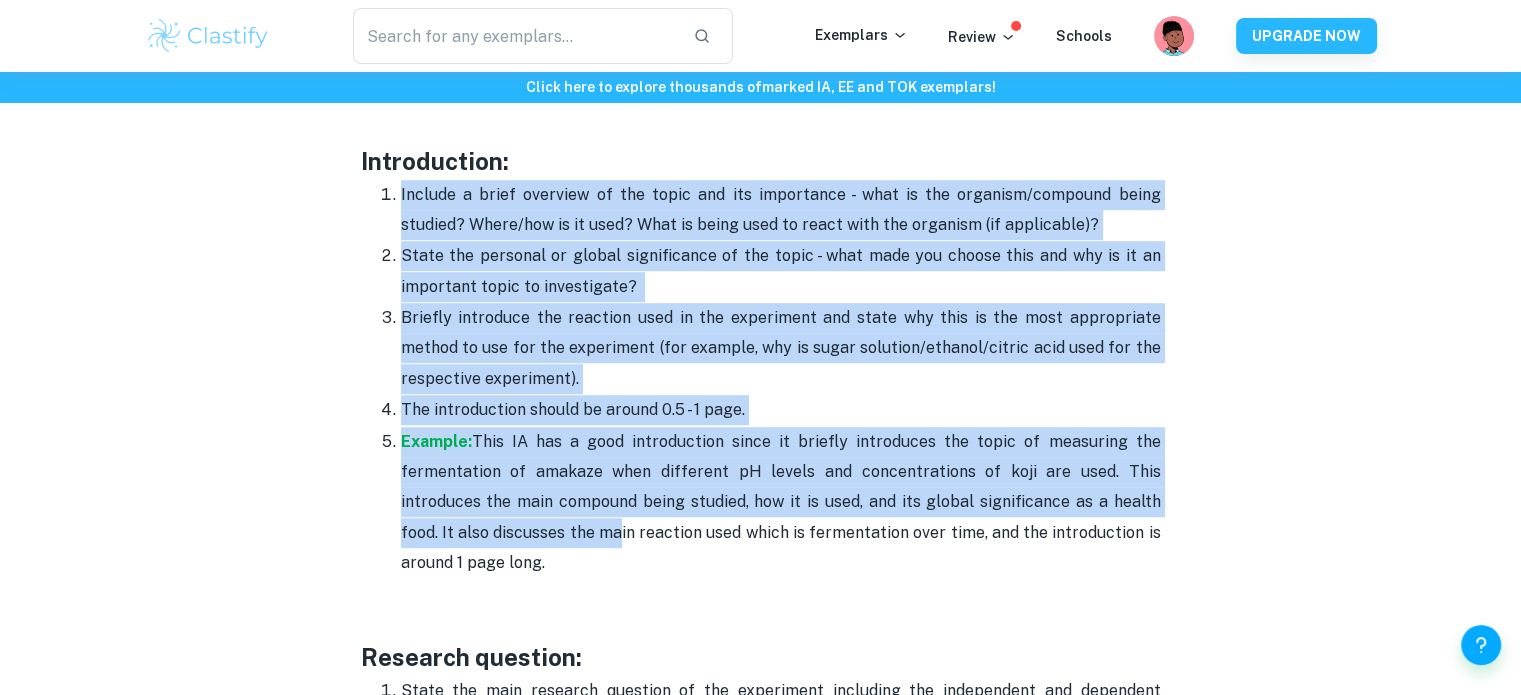 click on "Biology IA Format and Structure [2025 updated] By  Roxanne • December 29, 2023 Get feedback on your  Biology IA Marked only by official IB examiners Learn more Is your biology IA topic selected but you are unsure how to begin the writing process? Fear not, as Clastify is here to help guide you step-by-step on how to write your IA. In this post, we will give you key tips on what to include in each section of your IA, based on our experience with IB. Although we recommend this structure based on our successful history of helping students receive top-rated IAs, feel free to personalize the guide below in whatever manner suits you!  This post covers the new Science IA syllabus starting from the May 2025 exam session.   Clastify  website where you can read through multiple exemplar IAs!   Biology IA Format and Structure     The guide will be broken up by section to help you better understand what is required in each part of the IA and will have examples linked (in green), as follows:      Introduction:" at bounding box center [761, 2414] 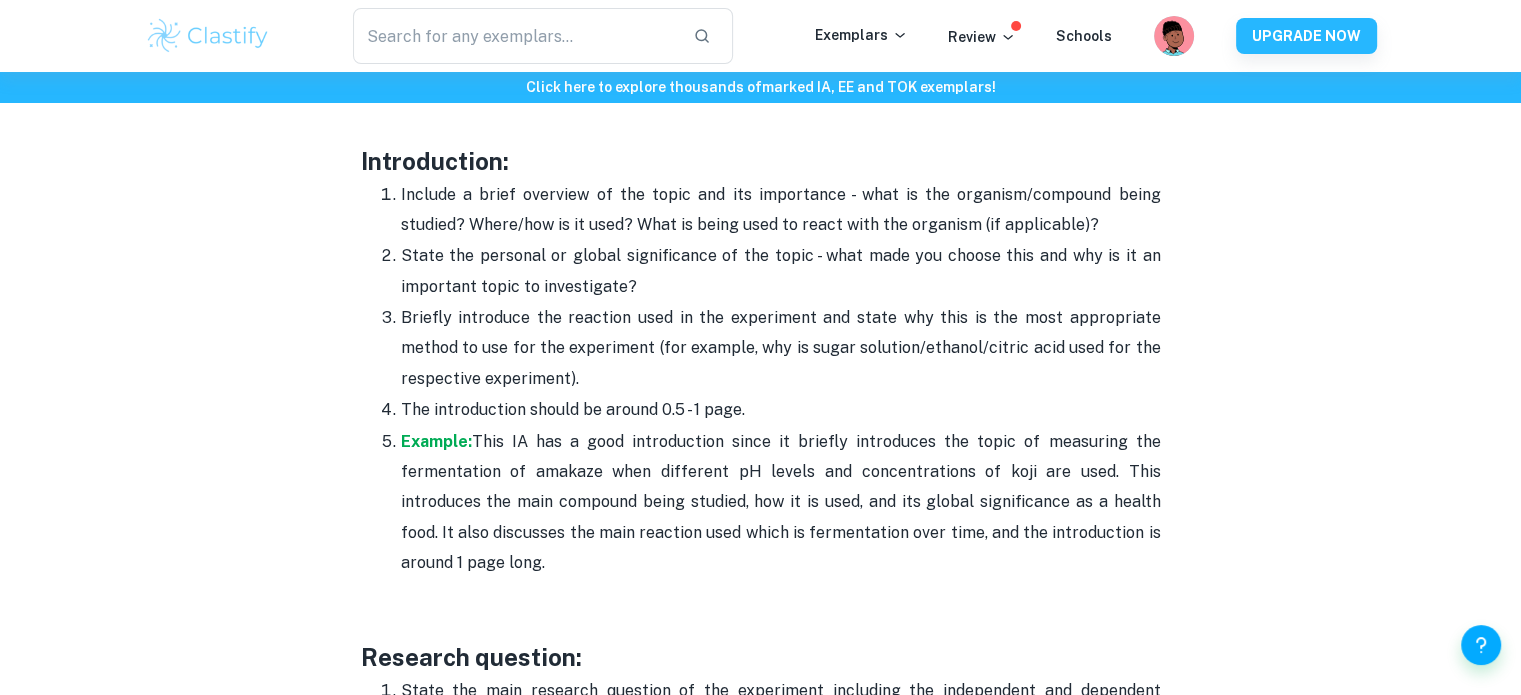 click on "Biology IA Format and Structure [2025 updated] By  Roxanne • December 29, 2023 Get feedback on your  Biology IA Marked only by official IB examiners Learn more Is your biology IA topic selected but you are unsure how to begin the writing process? Fear not, as Clastify is here to help guide you step-by-step on how to write your IA. In this post, we will give you key tips on what to include in each section of your IA, based on our experience with IB. Although we recommend this structure based on our successful history of helping students receive top-rated IAs, feel free to personalize the guide below in whatever manner suits you!  This post covers the new Science IA syllabus starting from the May 2025 exam session.   Clastify  website where you can read through multiple exemplar IAs!   Biology IA Format and Structure     The guide will be broken up by section to help you better understand what is required in each part of the IA and will have examples linked (in green), as follows:      Introduction:" at bounding box center (761, 2414) 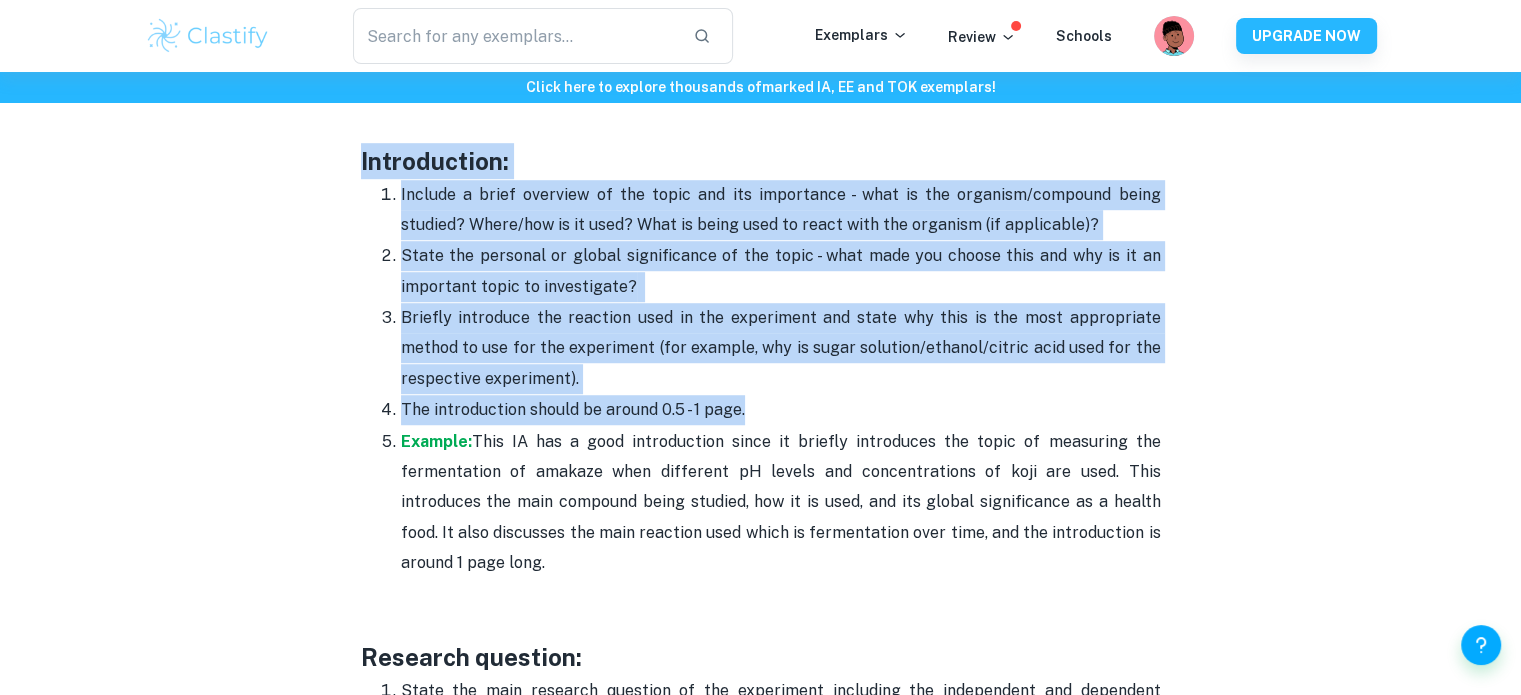 drag, startPoint x: 346, startPoint y: 151, endPoint x: 741, endPoint y: 403, distance: 468.5392 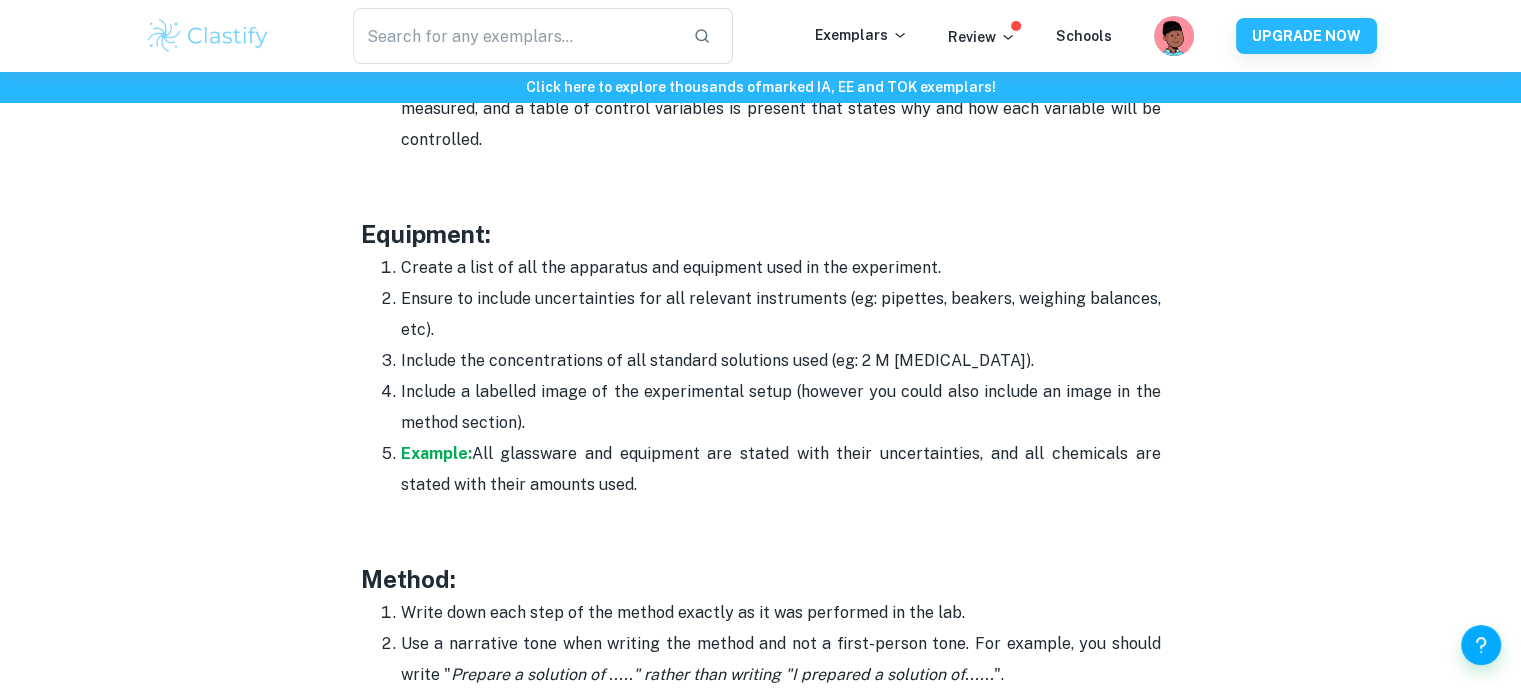 scroll, scrollTop: 3865, scrollLeft: 0, axis: vertical 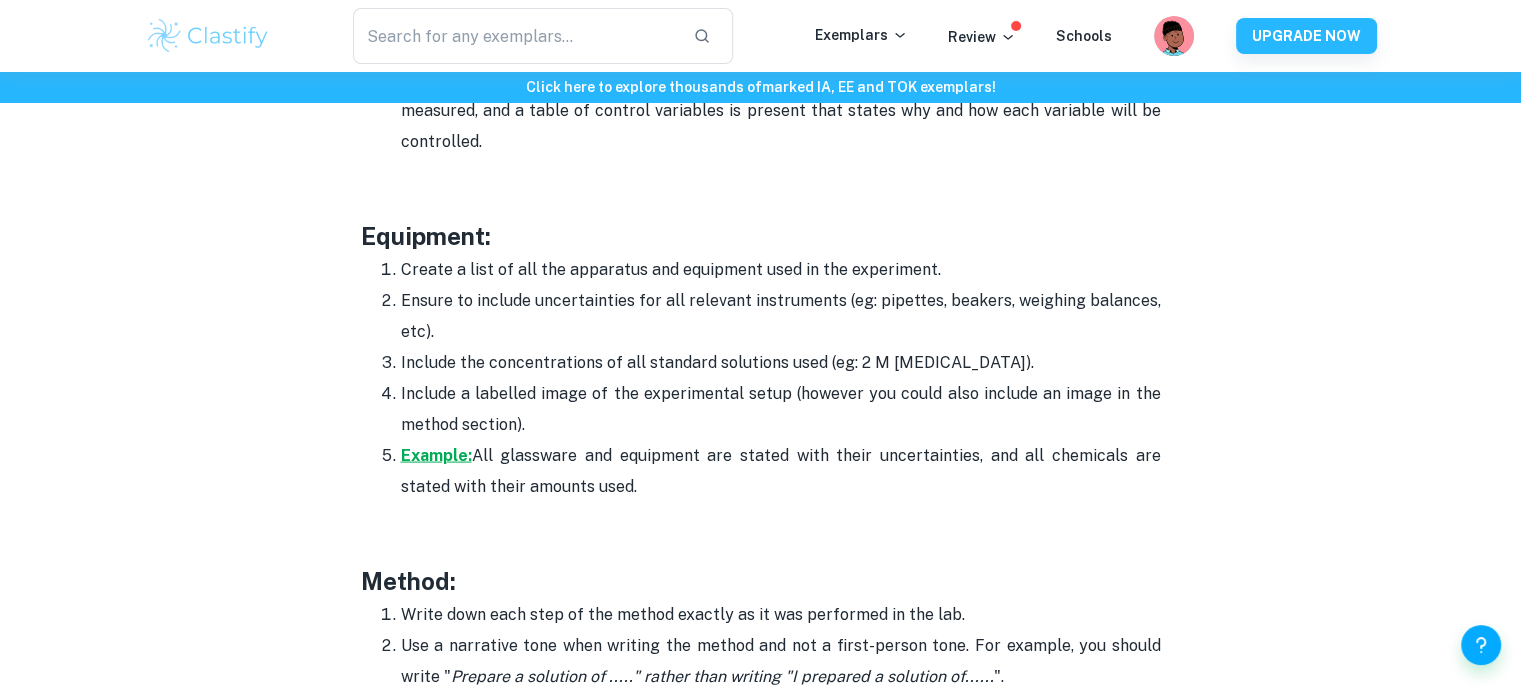 click on "Example:" at bounding box center (436, 455) 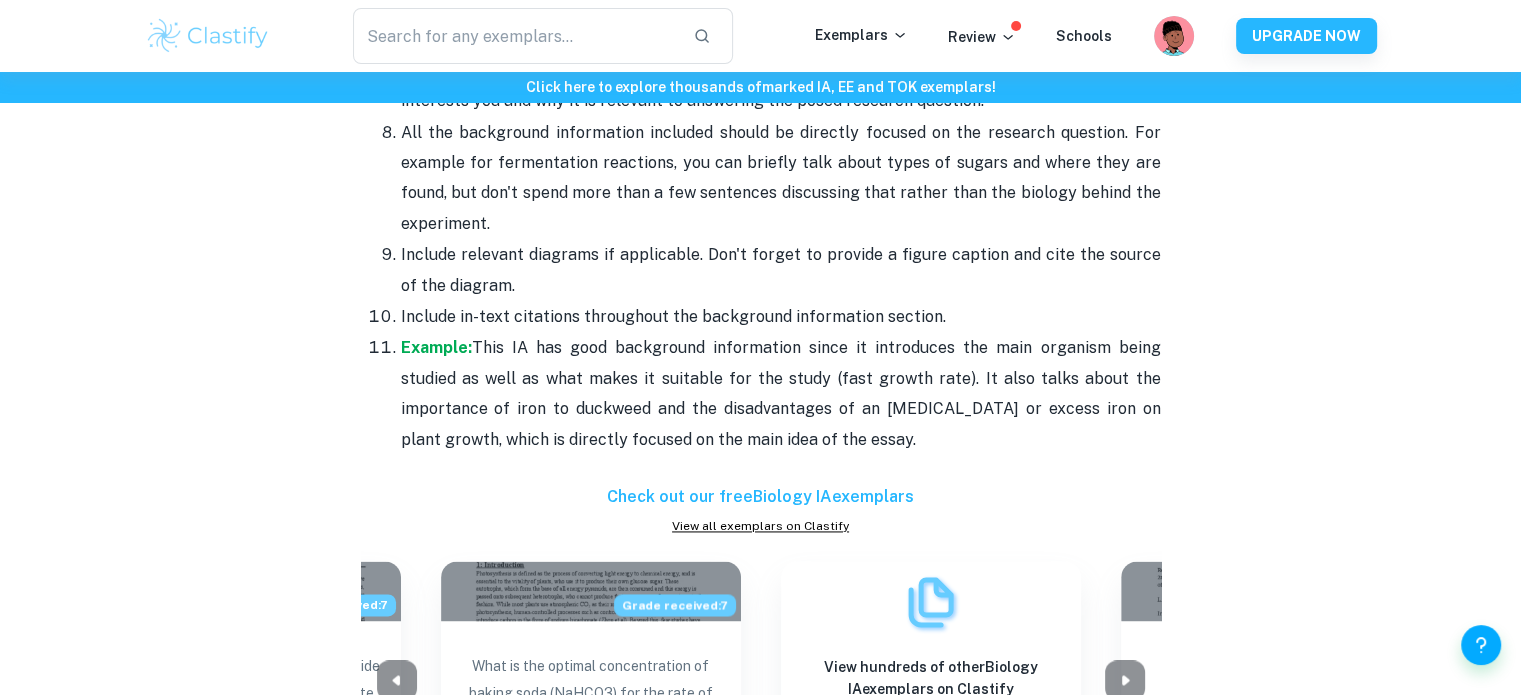 scroll, scrollTop: 2808, scrollLeft: 0, axis: vertical 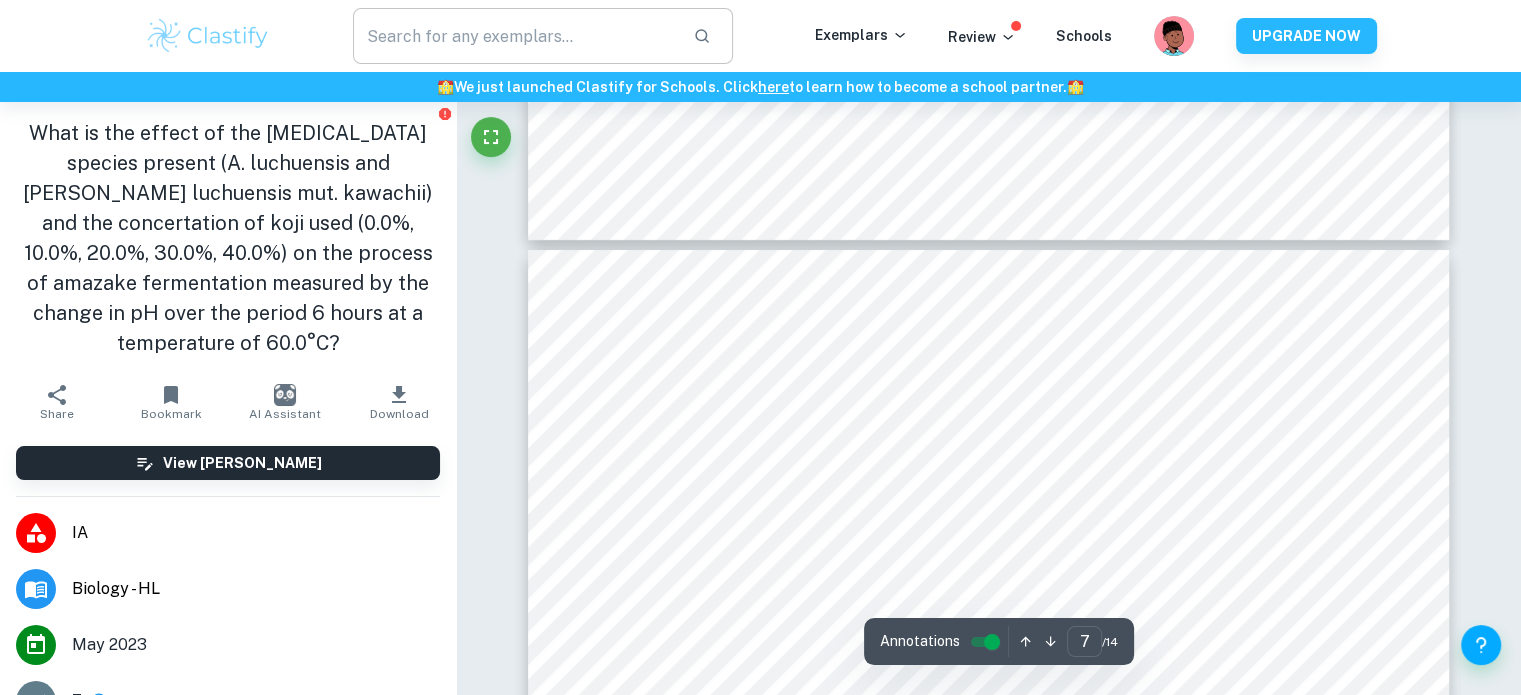 type on "6" 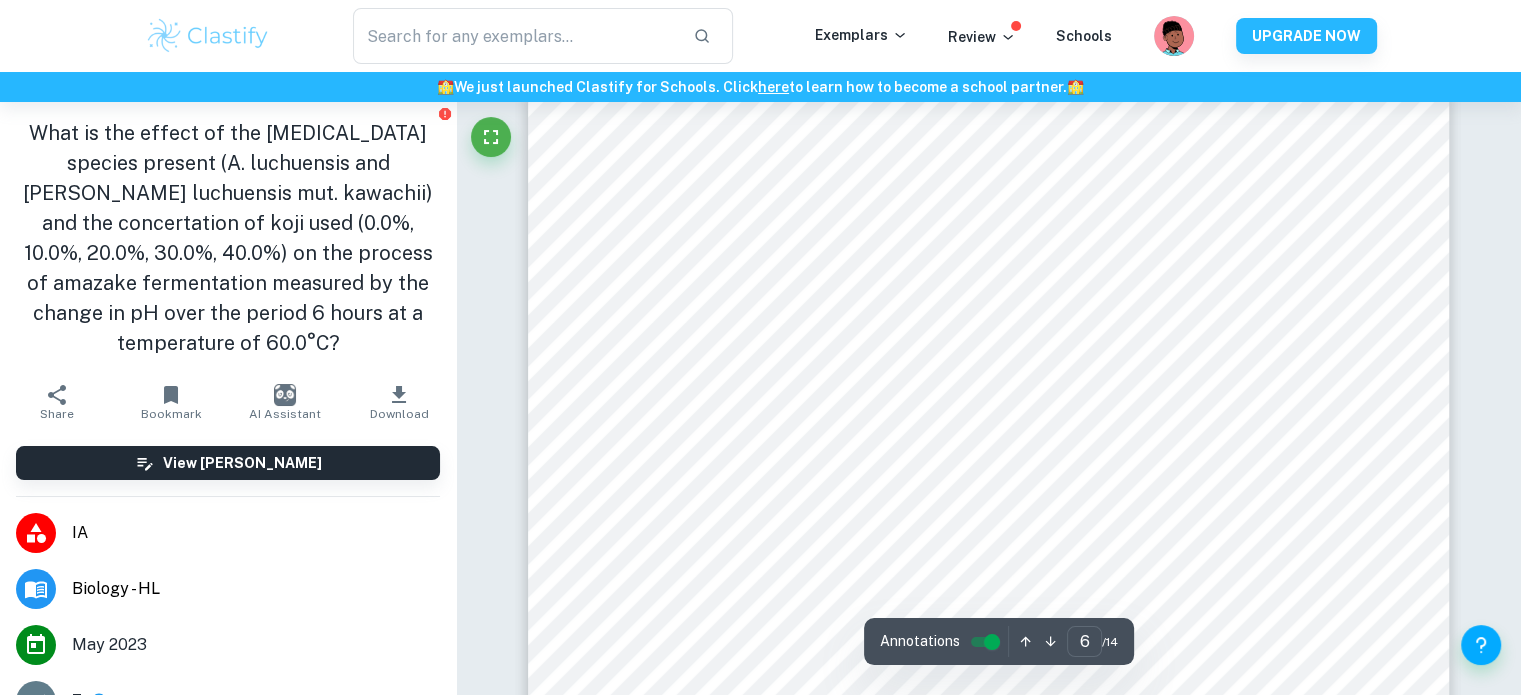 scroll, scrollTop: 6342, scrollLeft: 0, axis: vertical 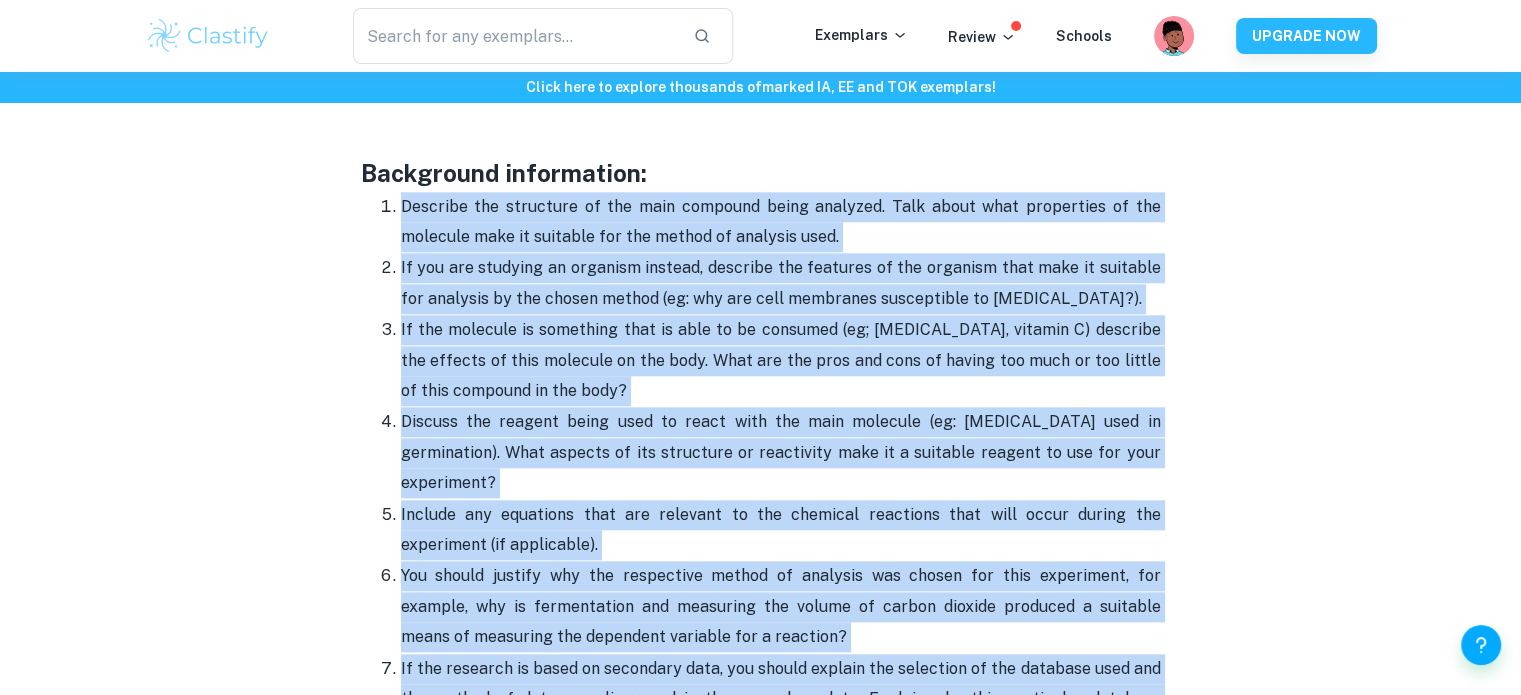 drag, startPoint x: 937, startPoint y: 415, endPoint x: 389, endPoint y: 207, distance: 586.1467 